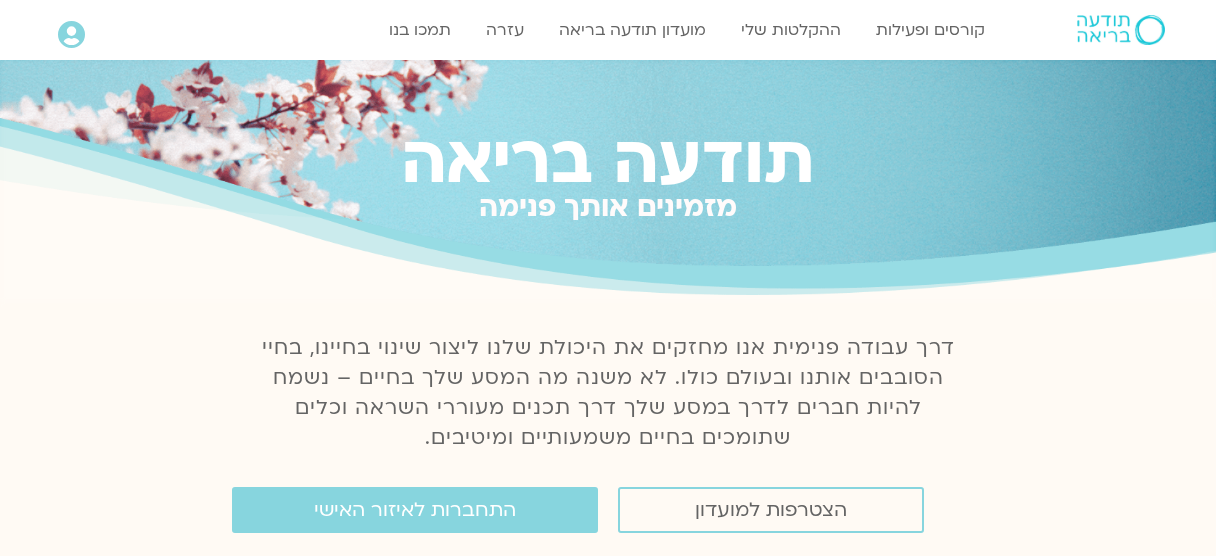 scroll, scrollTop: 0, scrollLeft: 0, axis: both 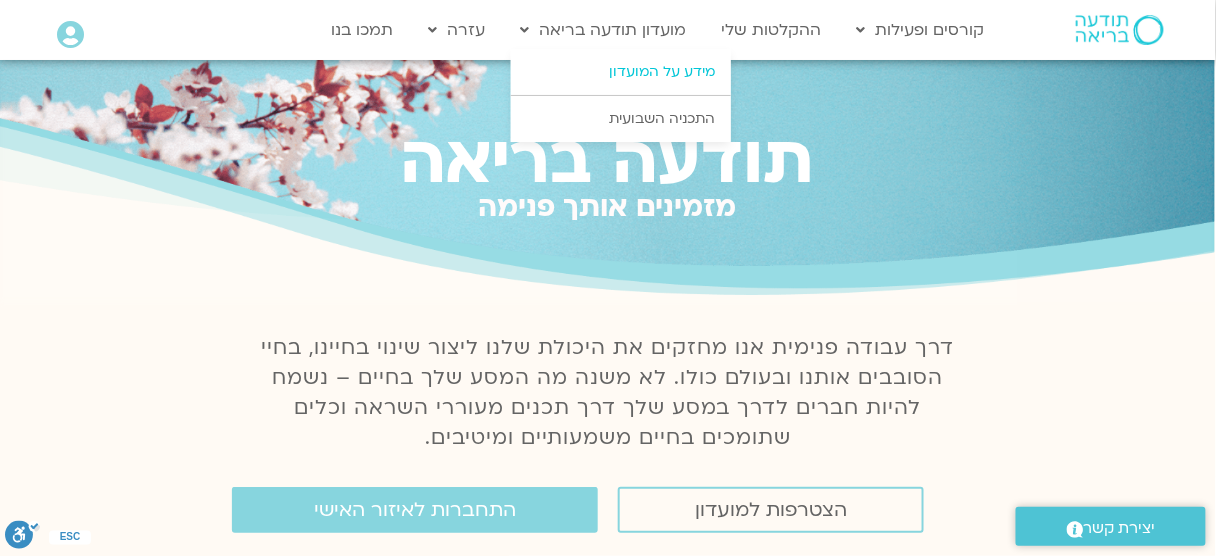 click on "מידע על המועדון" at bounding box center (621, 72) 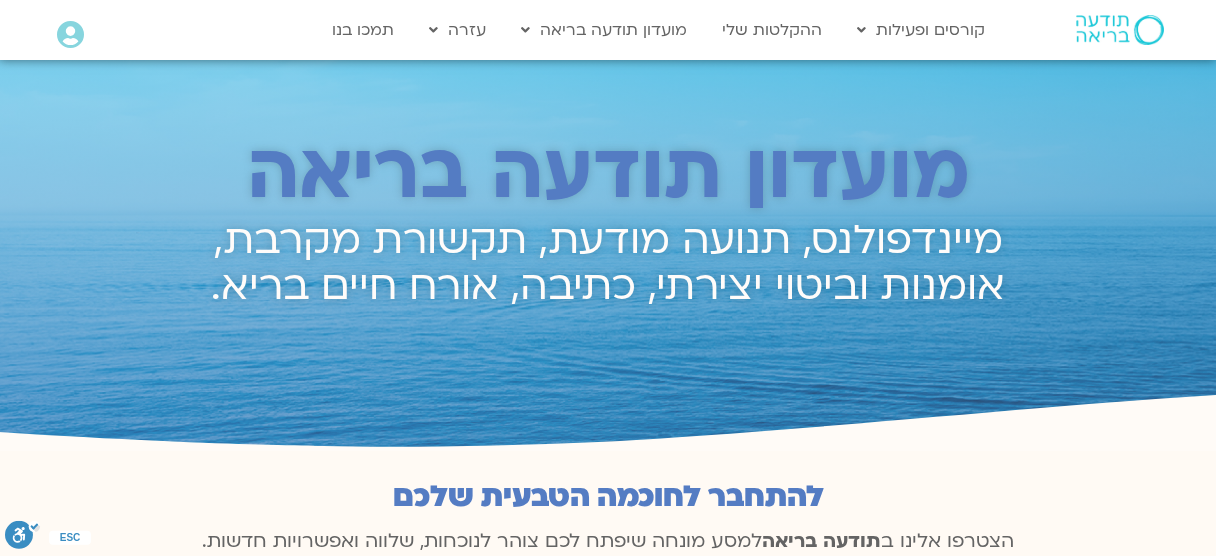 scroll, scrollTop: 0, scrollLeft: 0, axis: both 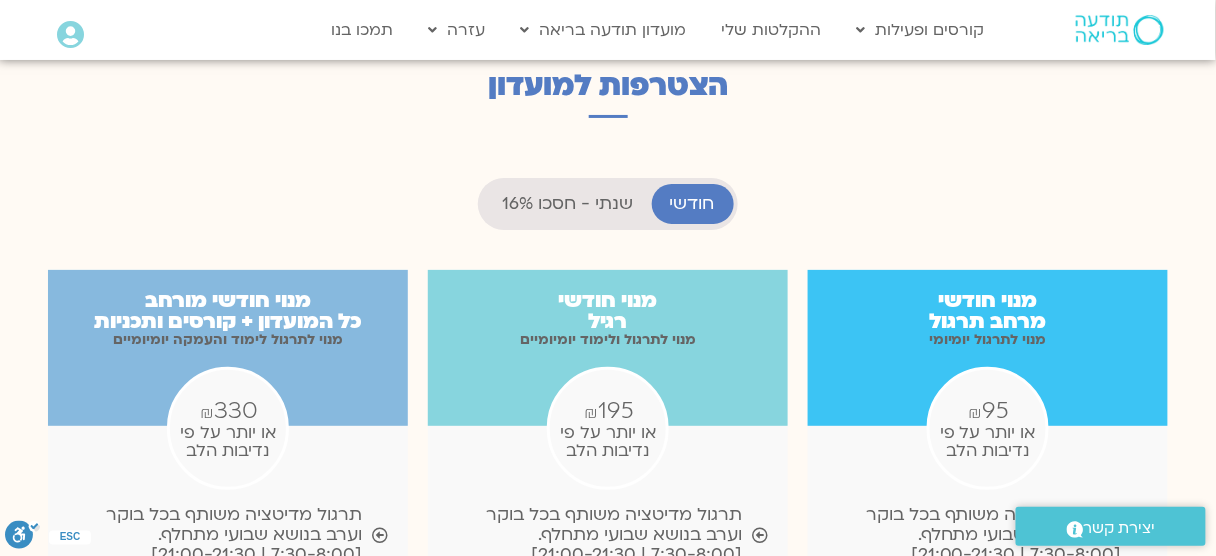 drag, startPoint x: 1226, startPoint y: 44, endPoint x: 1210, endPoint y: 205, distance: 161.79308 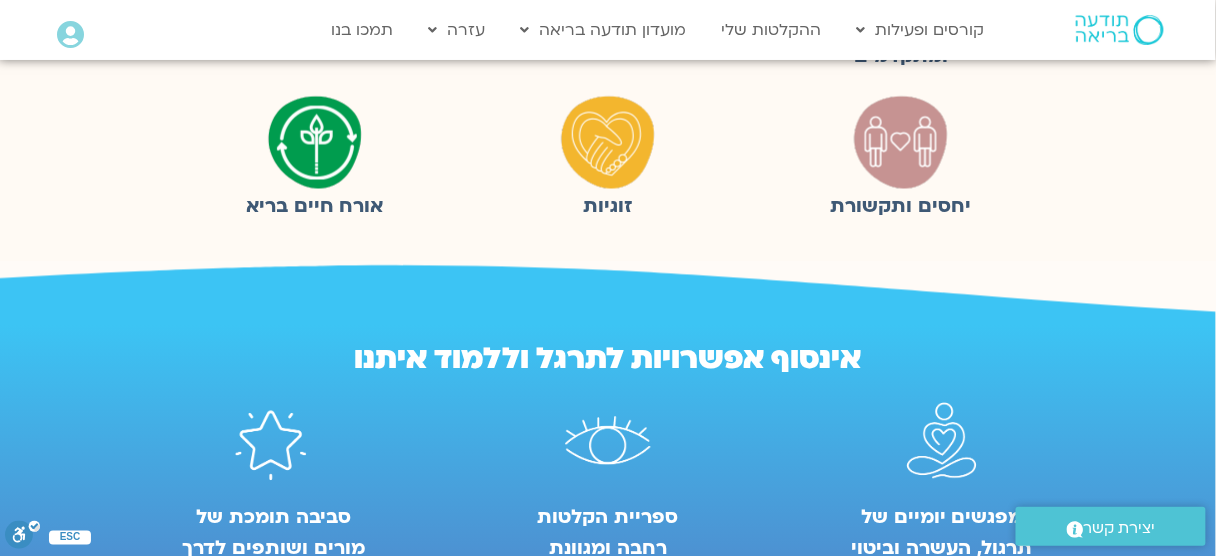 scroll, scrollTop: 801, scrollLeft: 0, axis: vertical 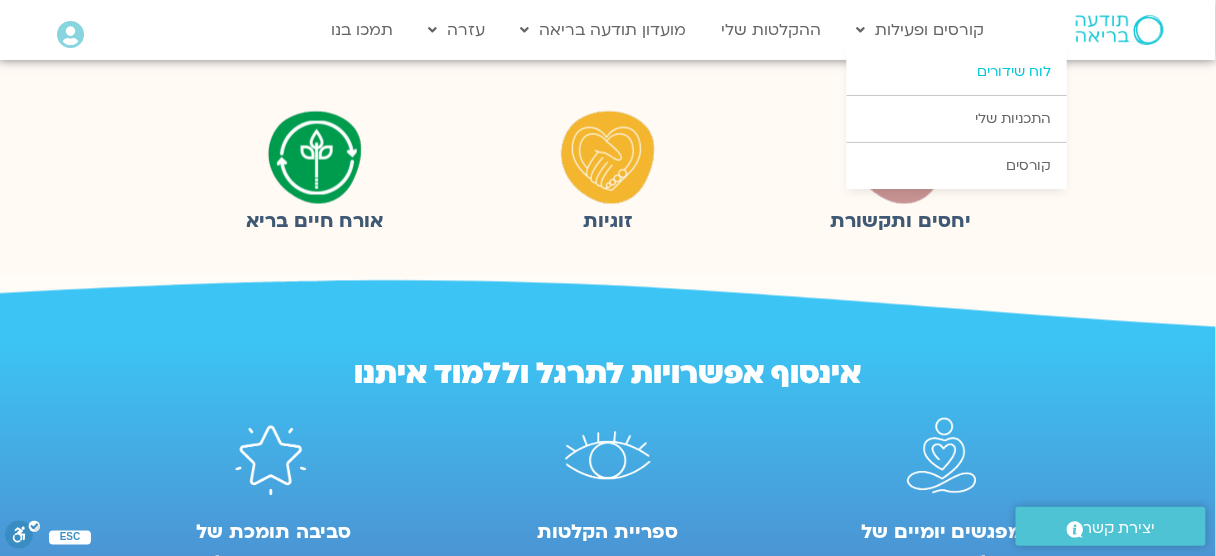 click on "לוח שידורים" at bounding box center [957, 72] 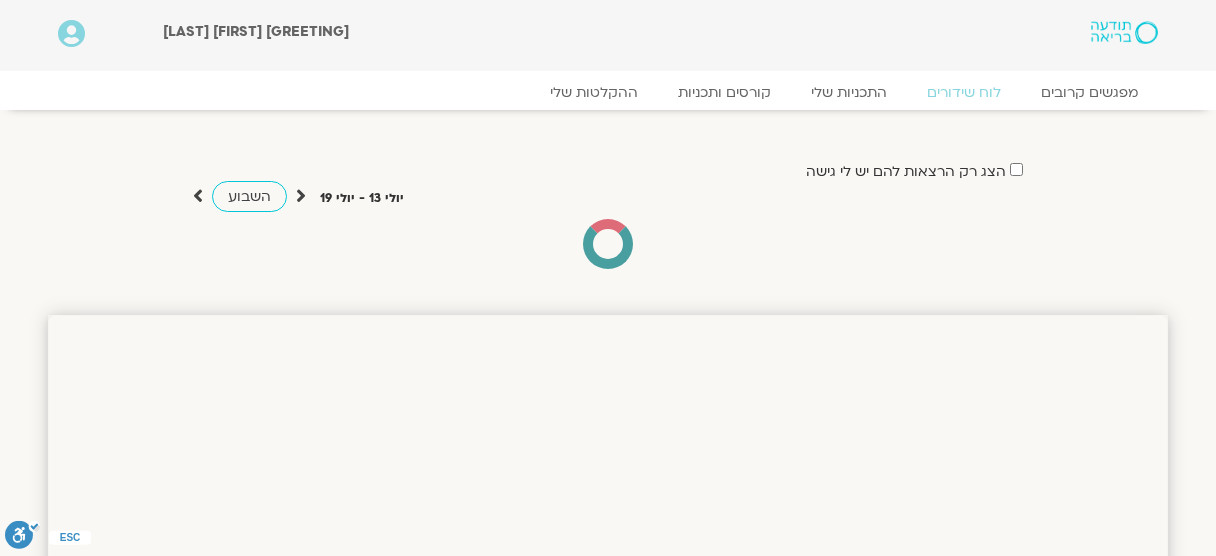 scroll, scrollTop: 0, scrollLeft: 0, axis: both 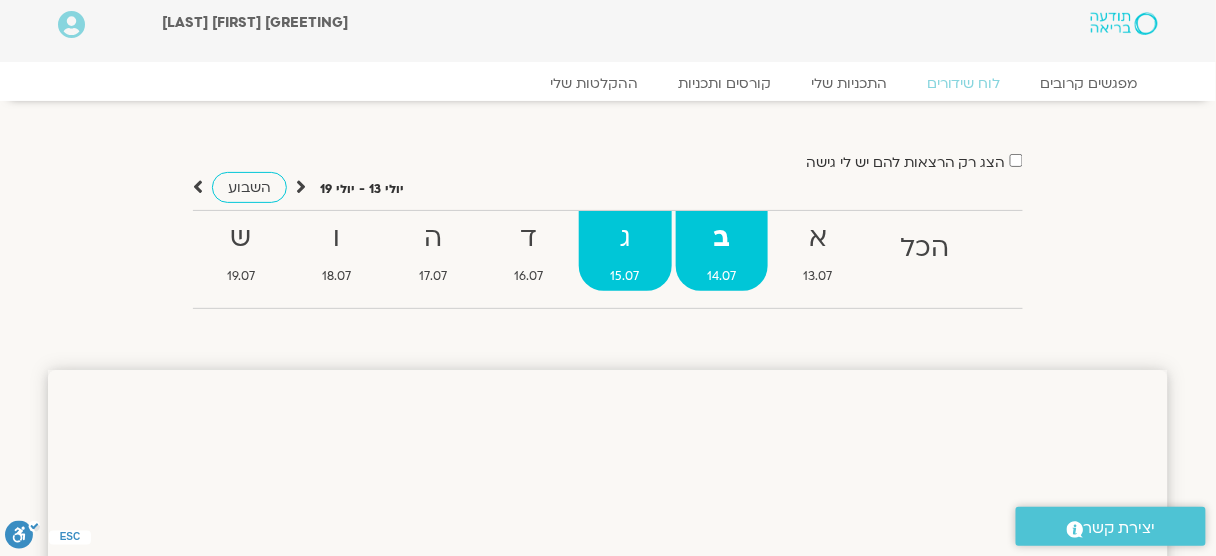 click on "ג" at bounding box center (625, 238) 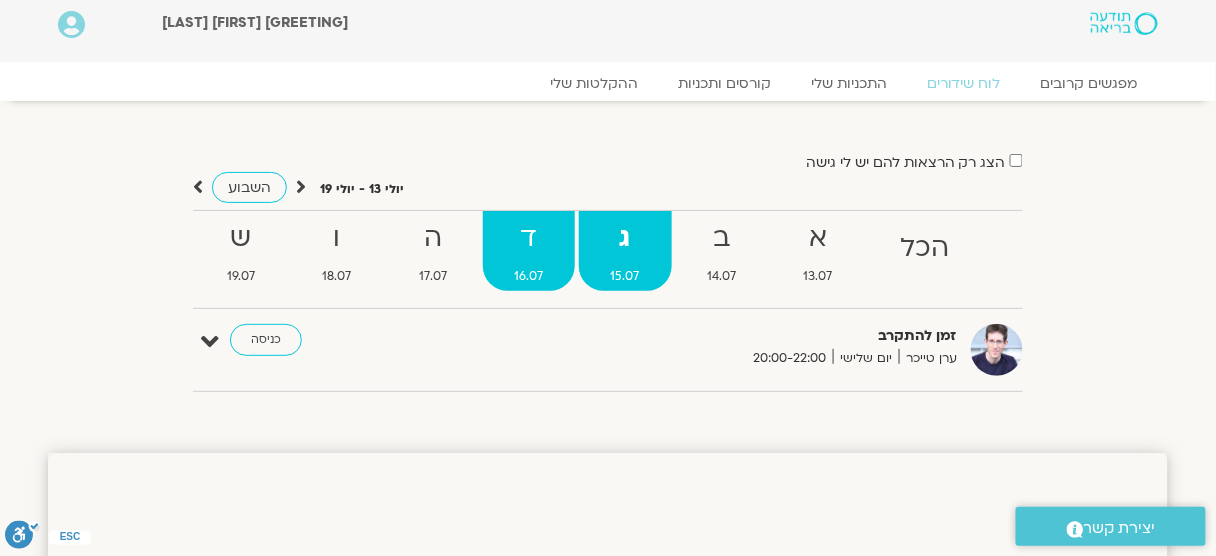 click on "ד" at bounding box center [529, 238] 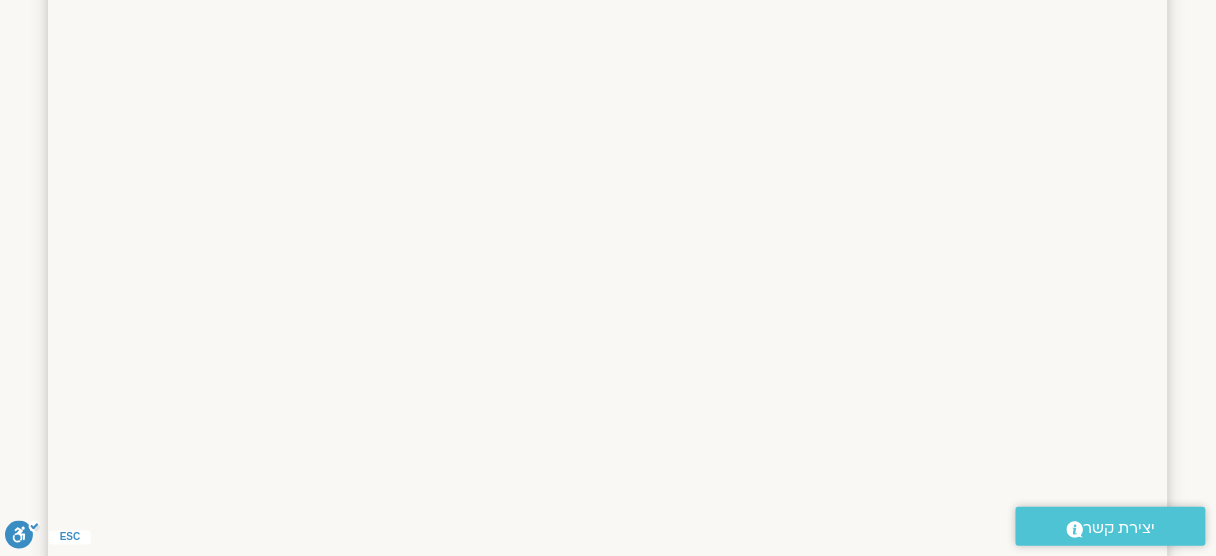 scroll, scrollTop: 0, scrollLeft: 0, axis: both 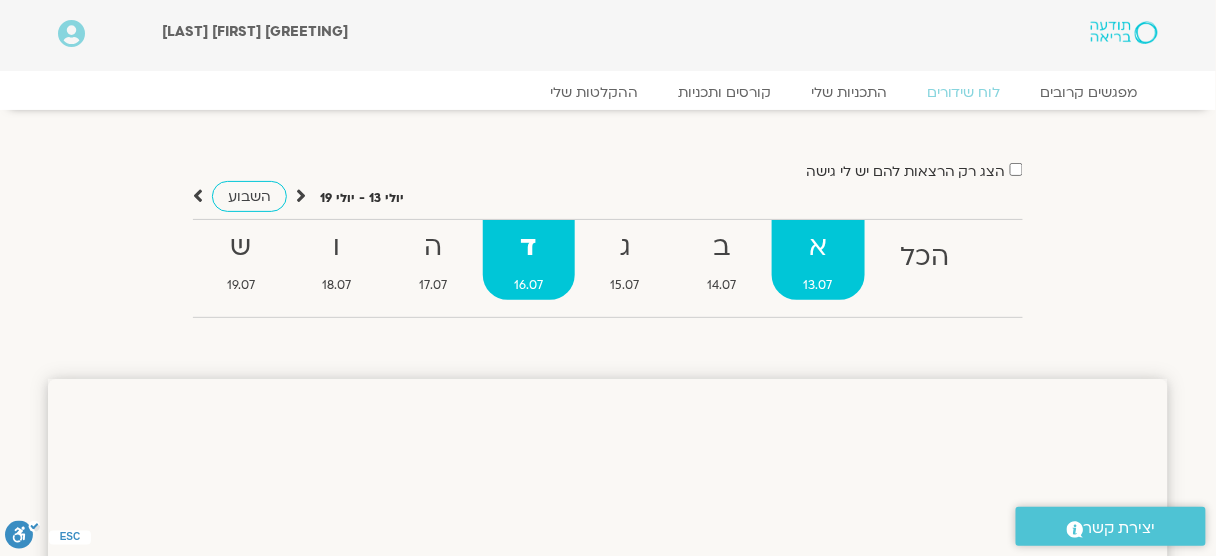 click on "א 13.07" at bounding box center [818, 260] 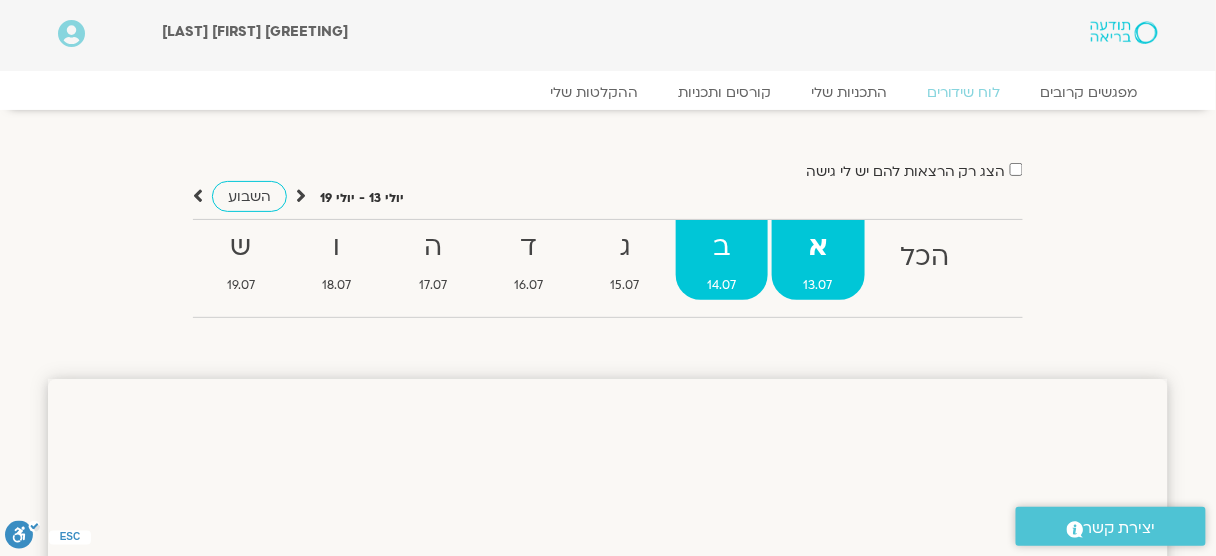 click on "ב 14.07" at bounding box center [722, 260] 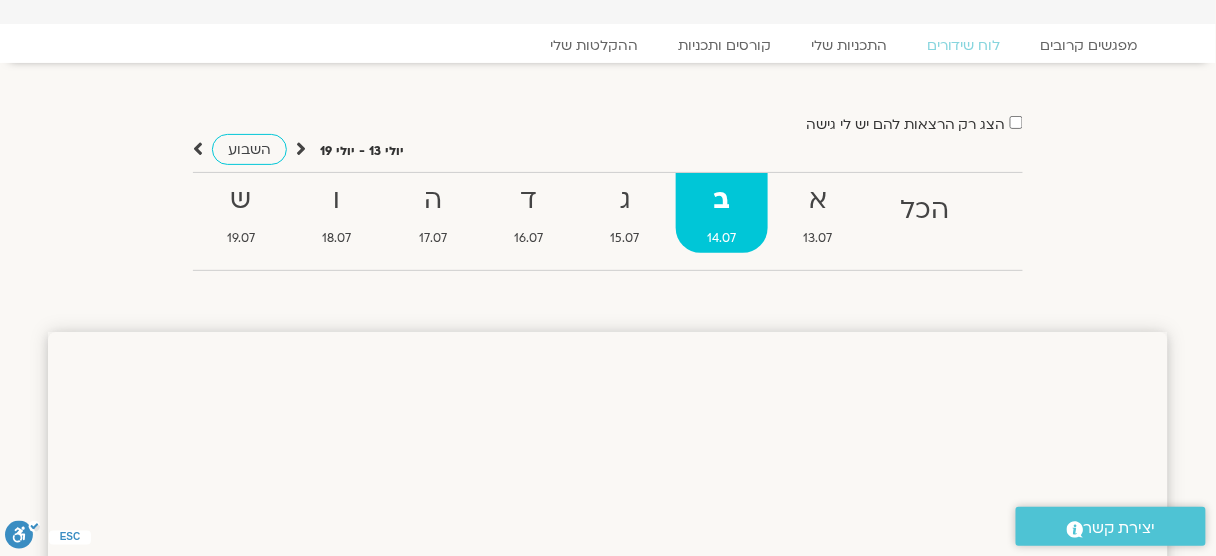 scroll, scrollTop: 62, scrollLeft: 0, axis: vertical 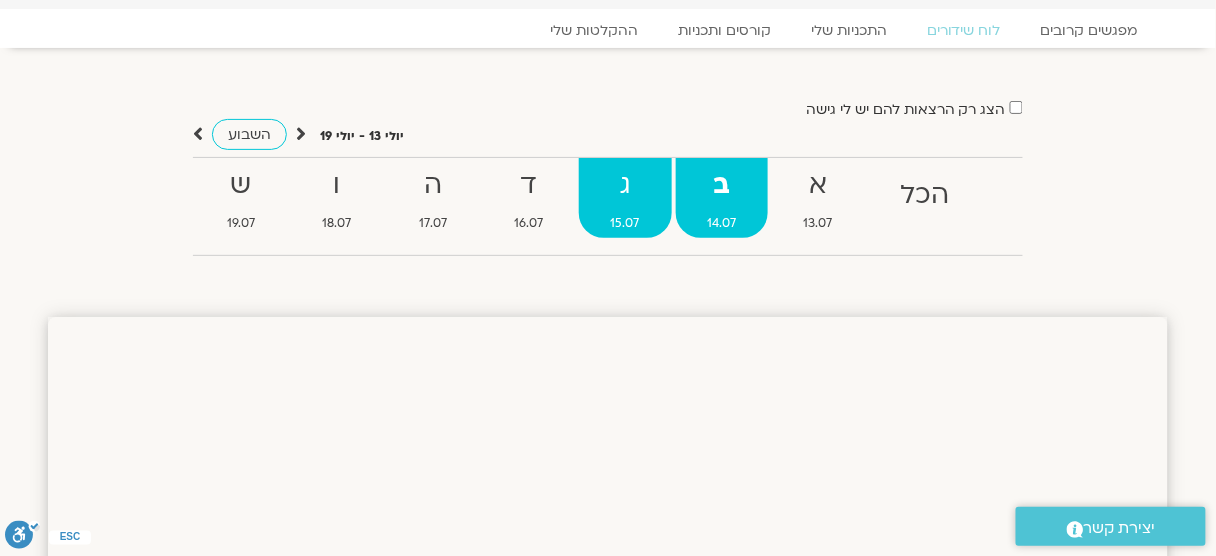 click on "[DATE]" at bounding box center (625, 198) 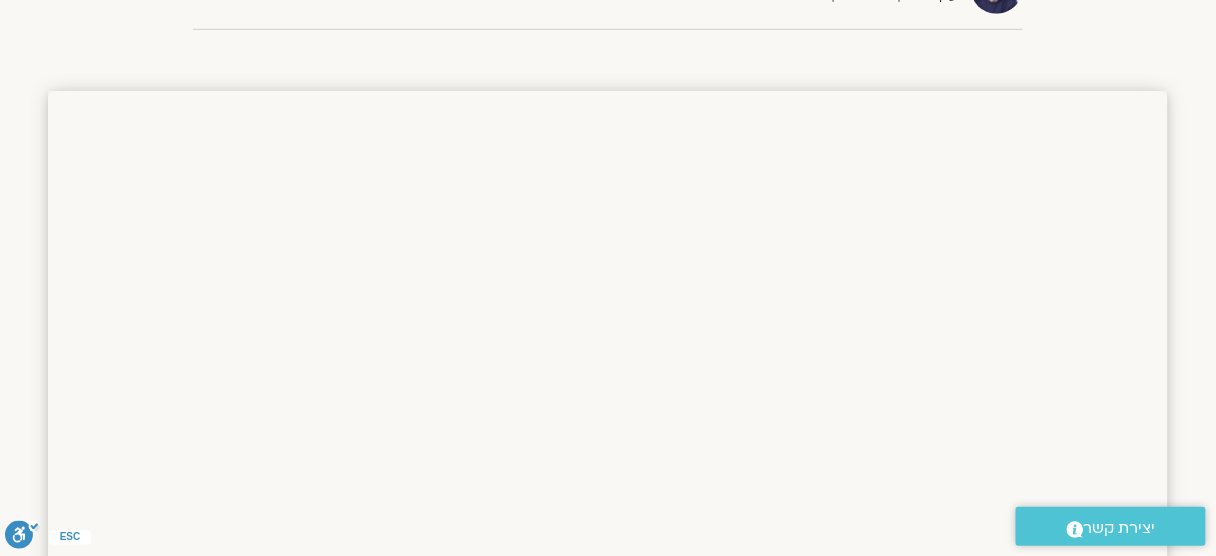 scroll, scrollTop: 62, scrollLeft: 0, axis: vertical 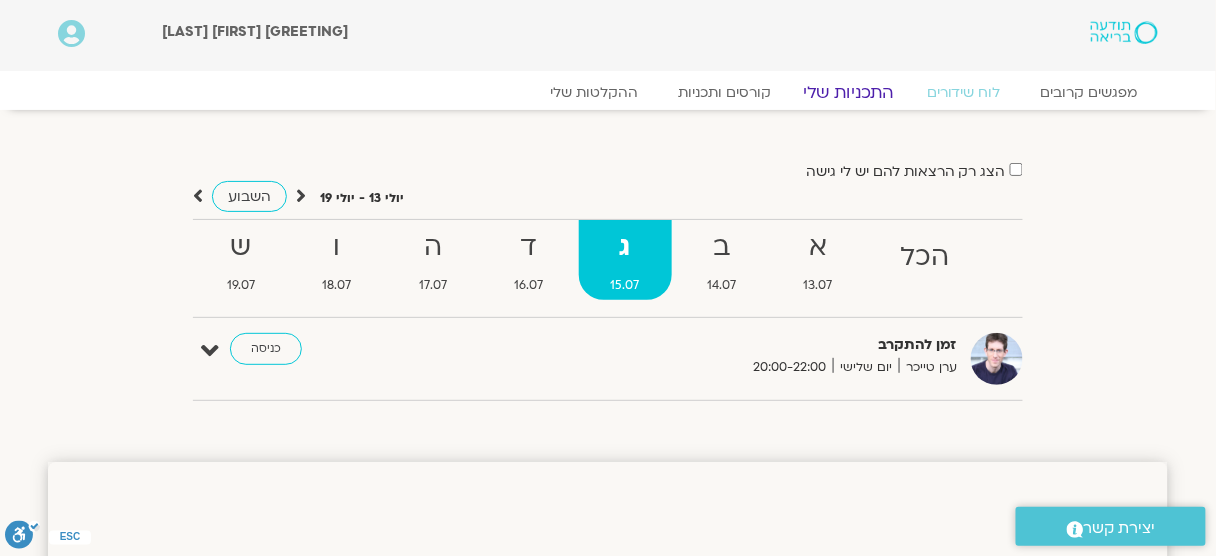 click on "התכניות שלי" 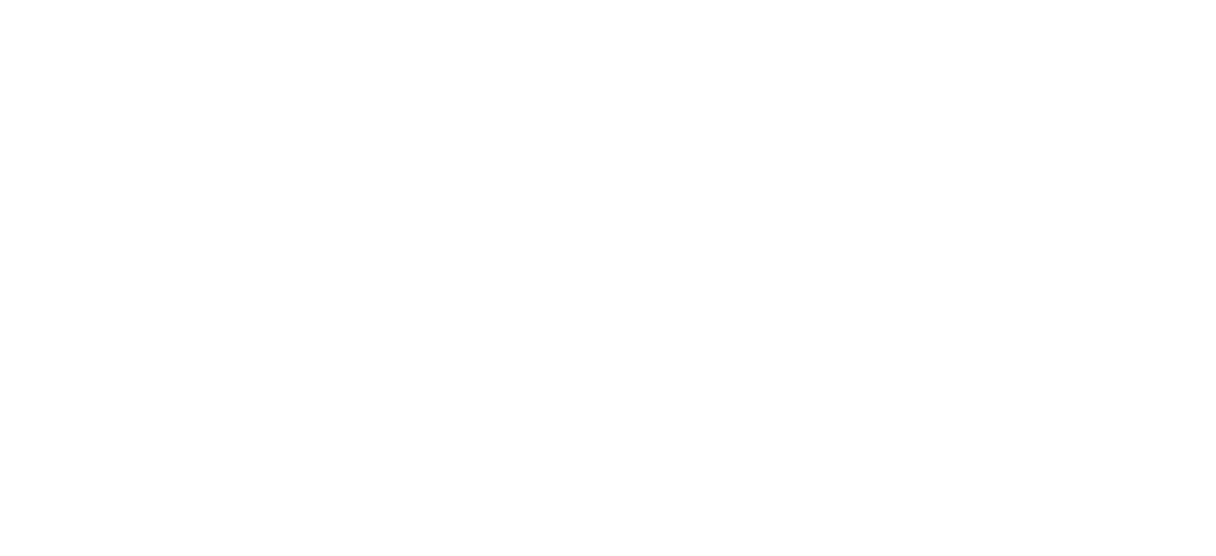 scroll, scrollTop: 0, scrollLeft: 0, axis: both 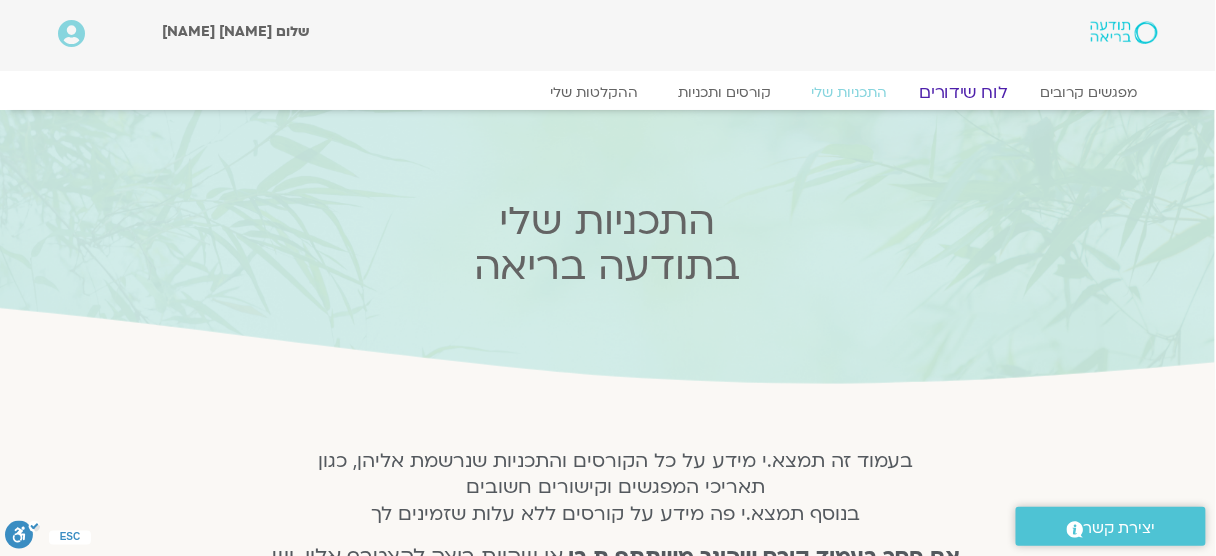 click on "לוח שידורים" 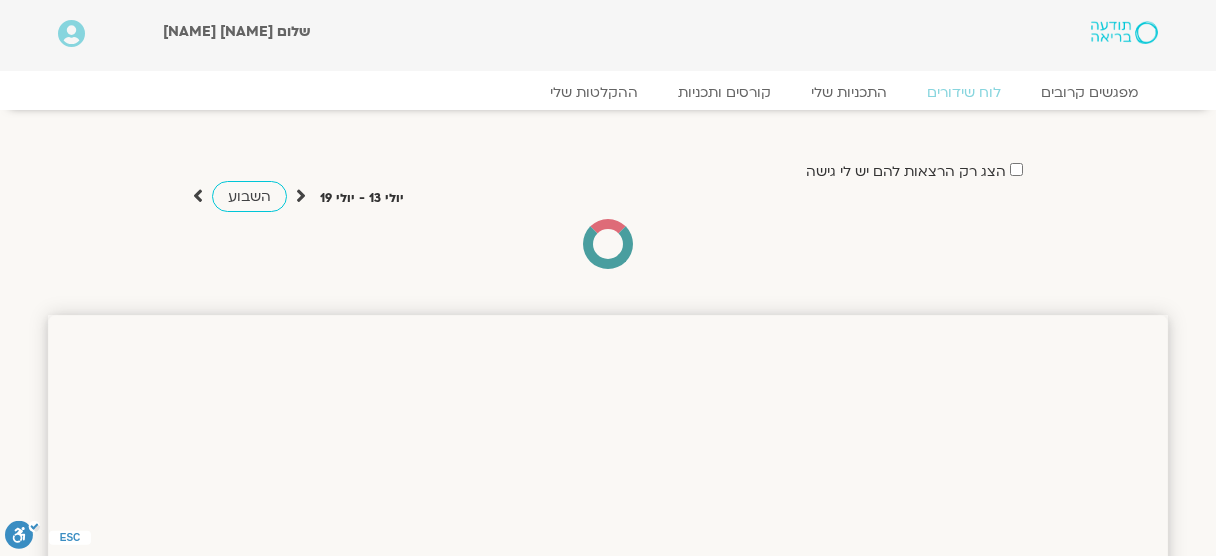 scroll, scrollTop: 0, scrollLeft: 0, axis: both 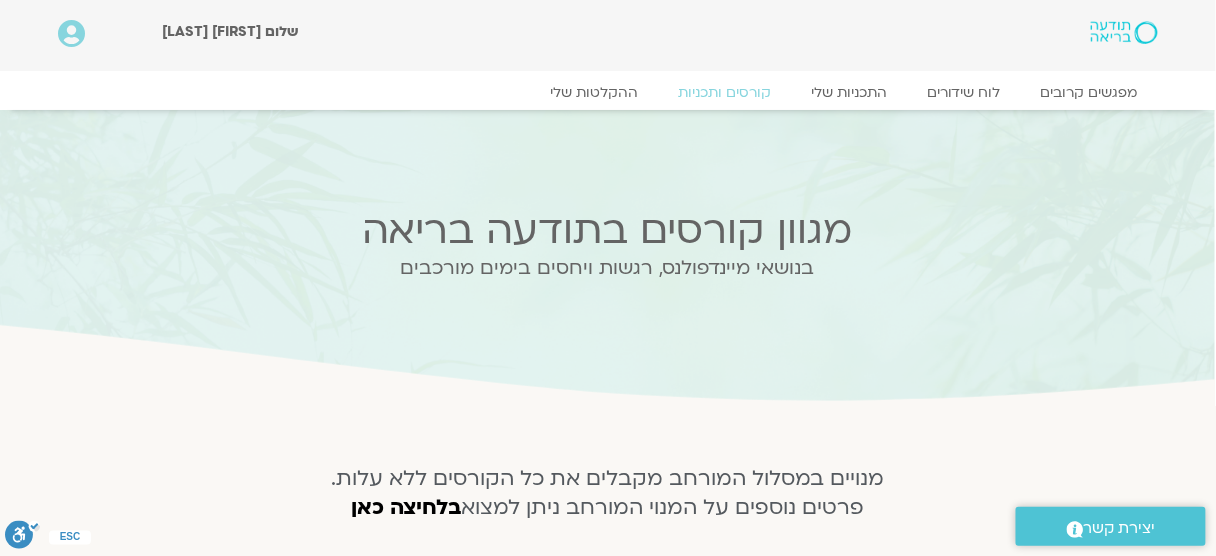 click at bounding box center (1124, 32) 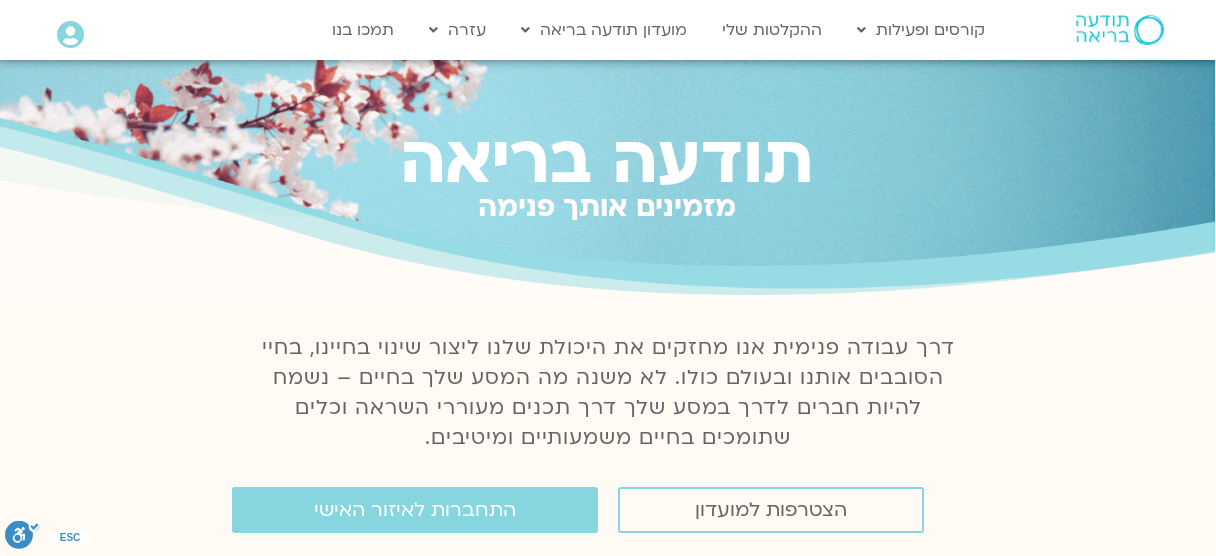 scroll, scrollTop: 0, scrollLeft: 0, axis: both 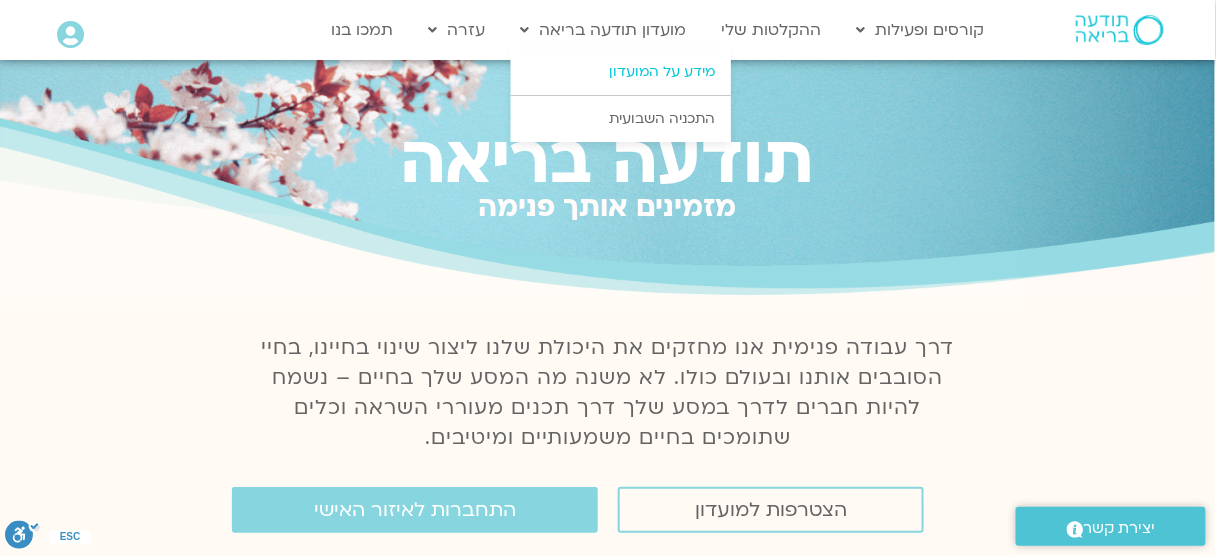 click on "מידע על המועדון" at bounding box center [621, 72] 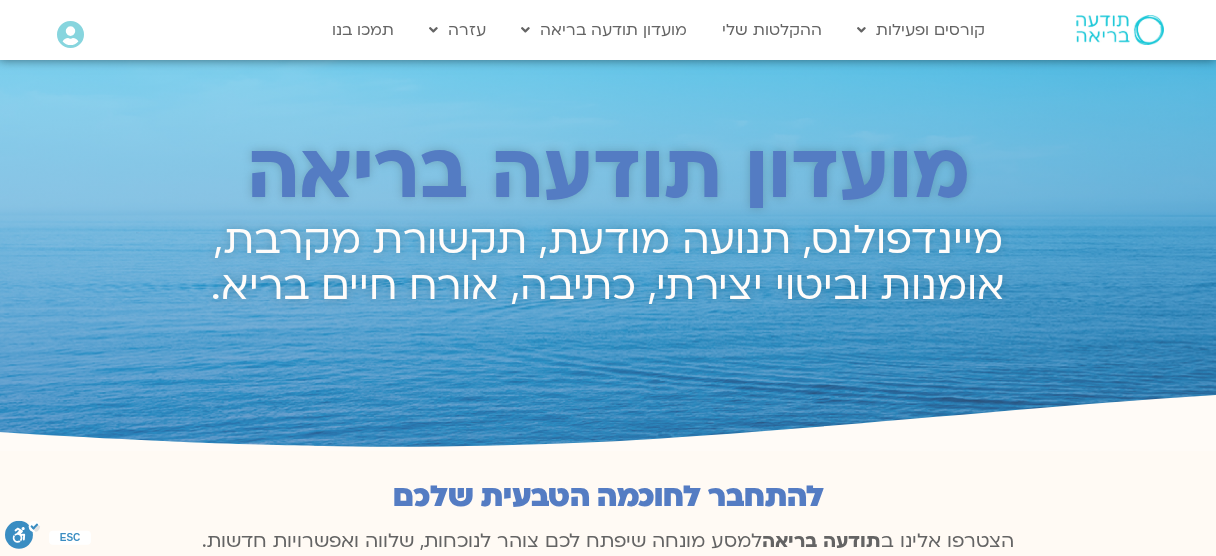 scroll, scrollTop: 0, scrollLeft: 0, axis: both 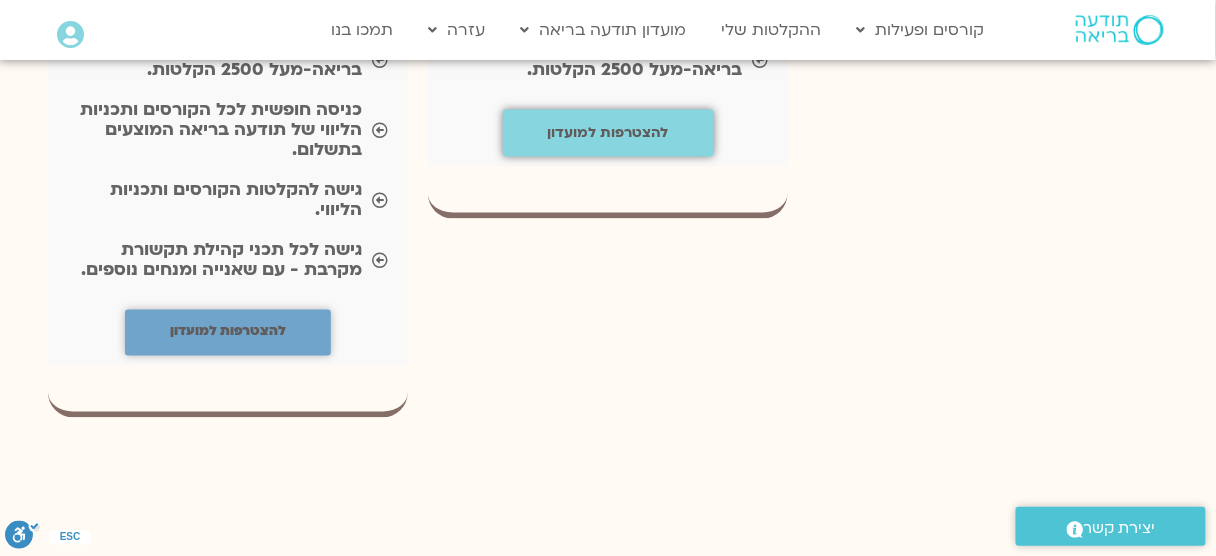 click on "להצטרפות למועדון" at bounding box center (228, 332) 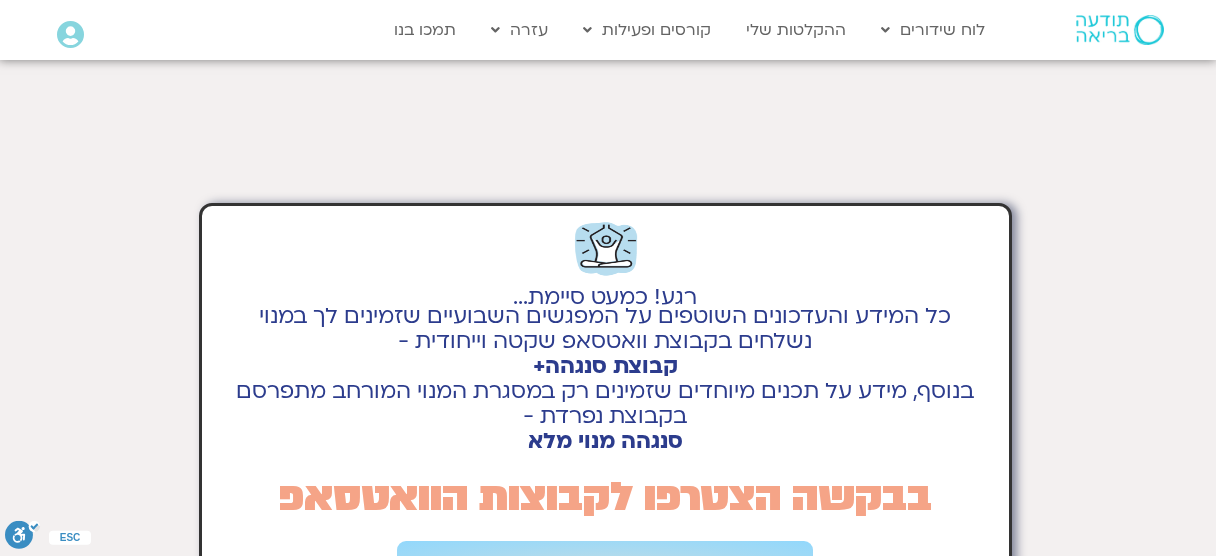 scroll, scrollTop: 0, scrollLeft: 0, axis: both 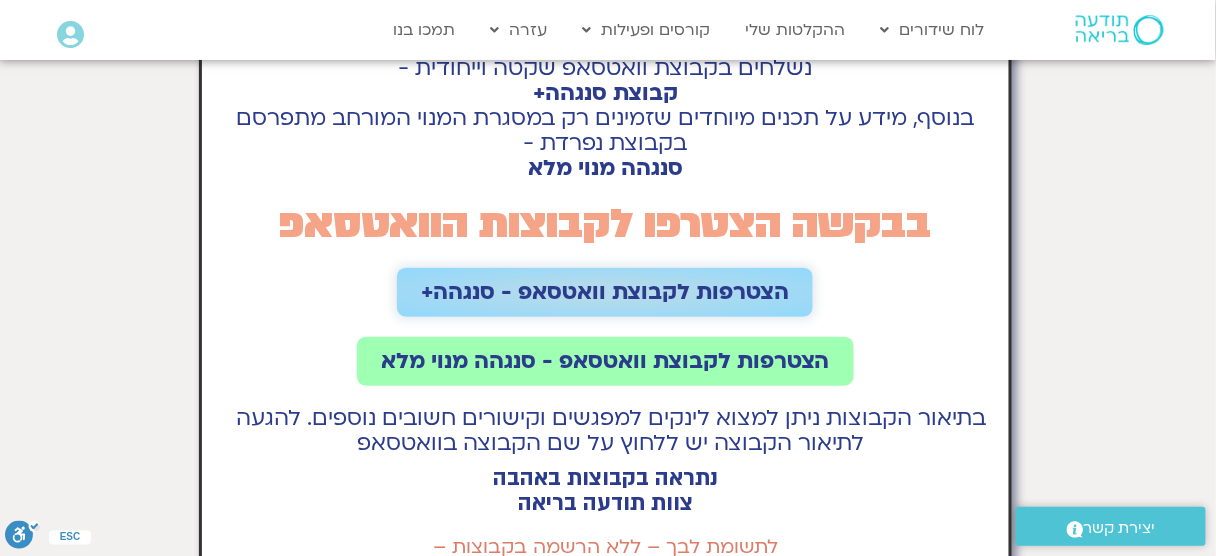 click on "הצטרפות לקבוצת וואטסאפ - סנגהה+" at bounding box center (605, 292) 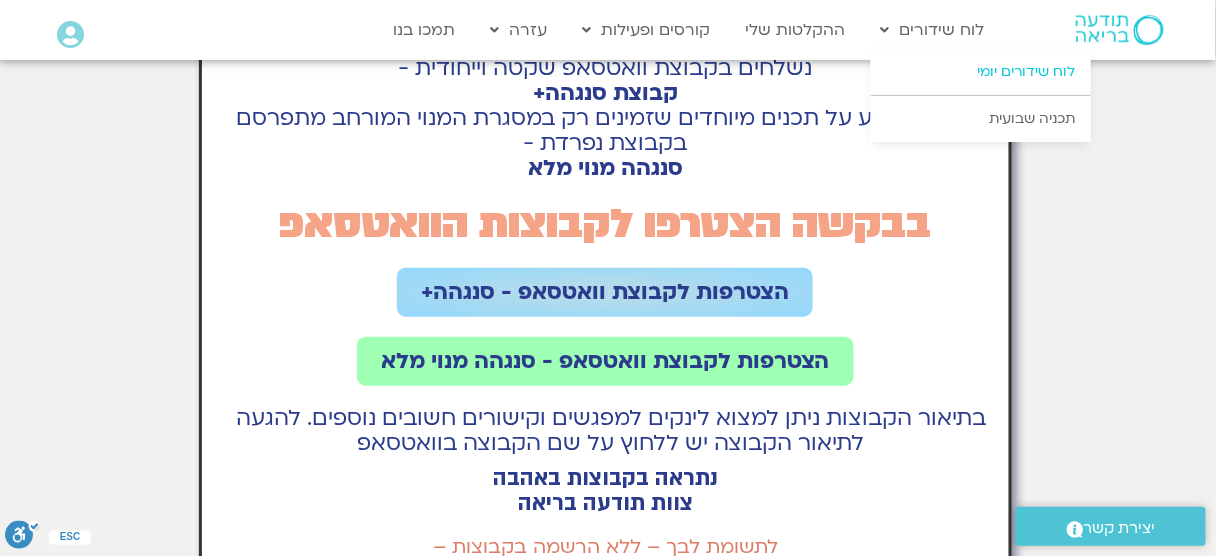 click on "לוח שידורים יומי" at bounding box center [981, 72] 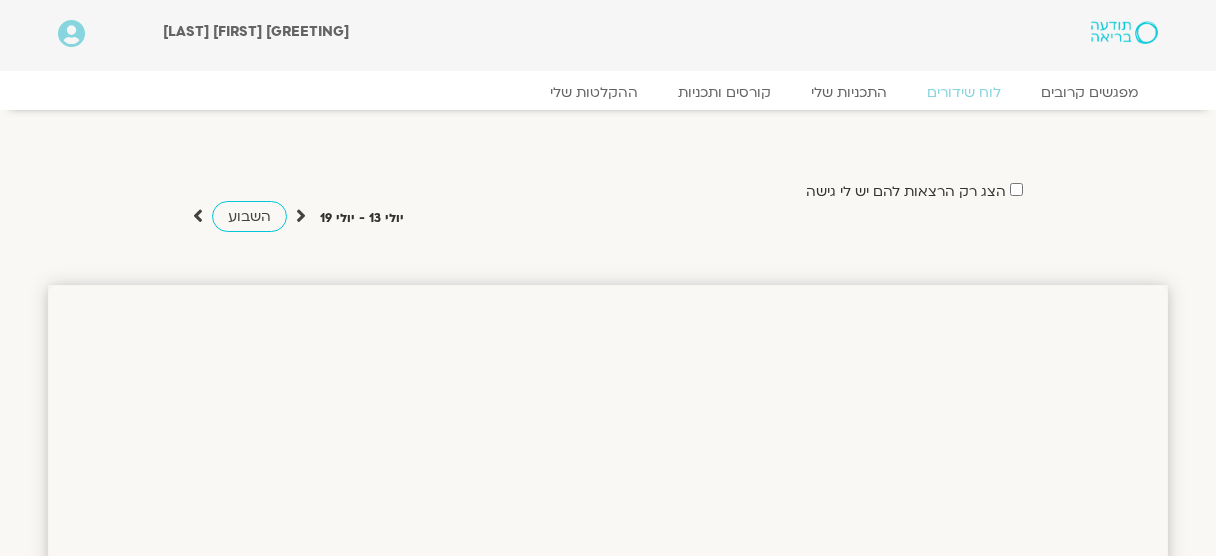 scroll, scrollTop: 0, scrollLeft: 0, axis: both 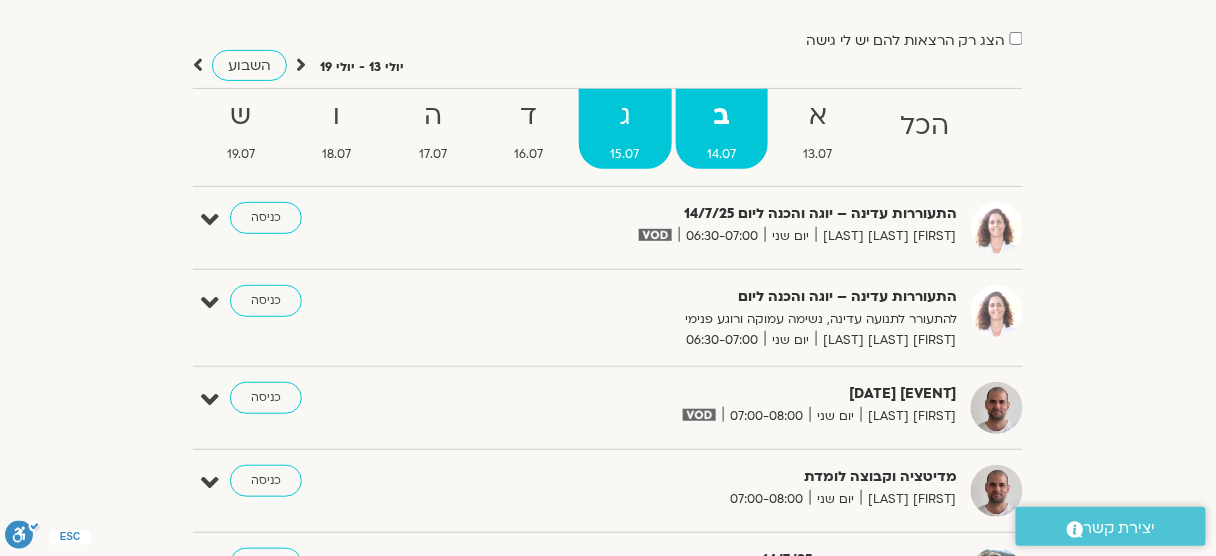 click on "ג" at bounding box center (625, 116) 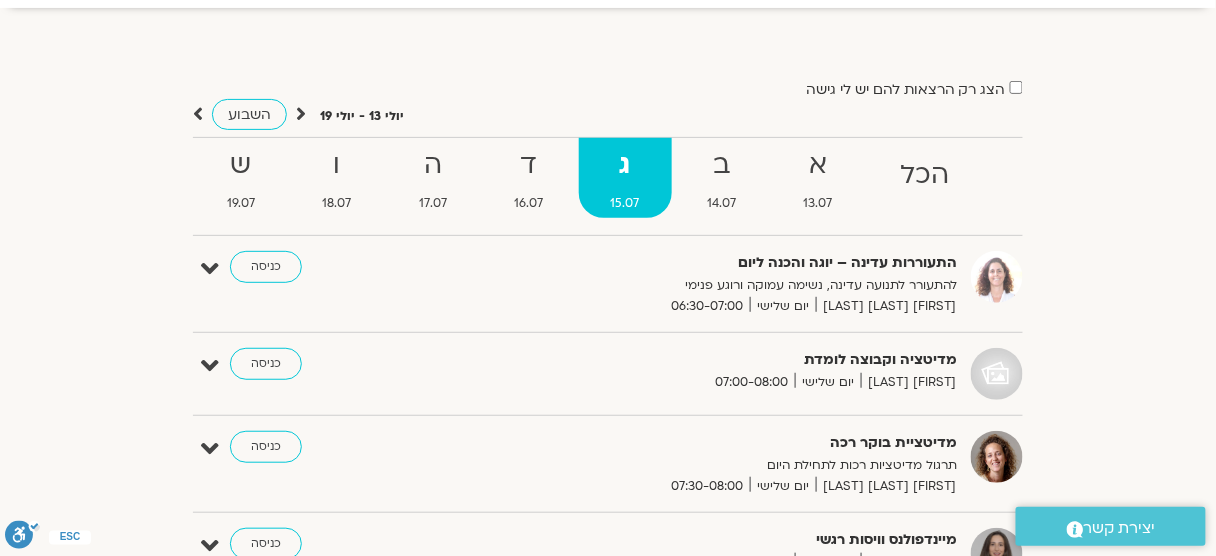 scroll, scrollTop: 42, scrollLeft: 0, axis: vertical 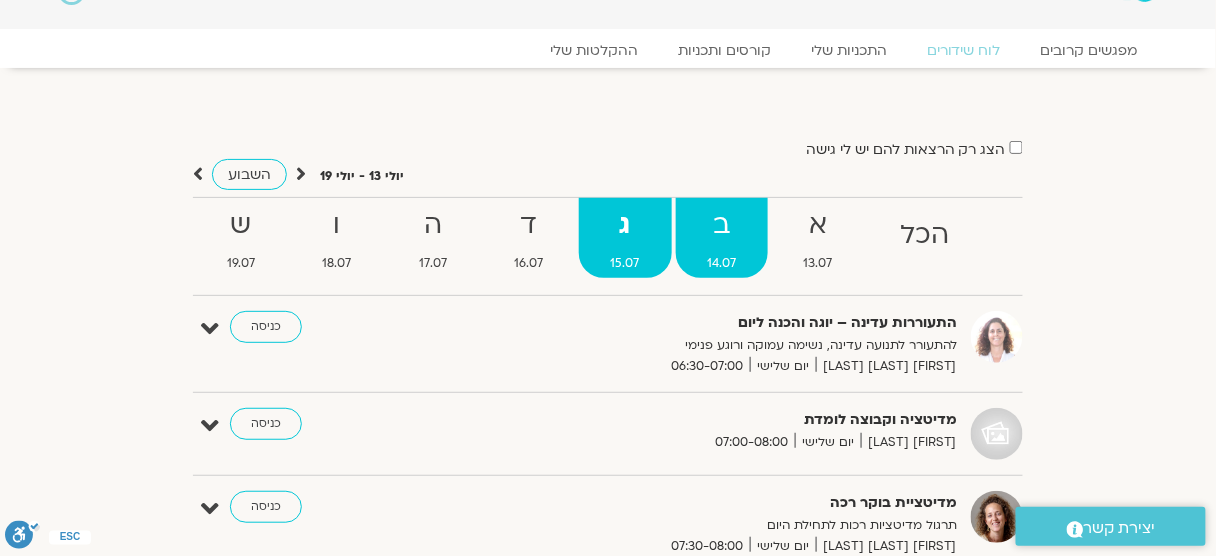 click on "ב" at bounding box center (722, 225) 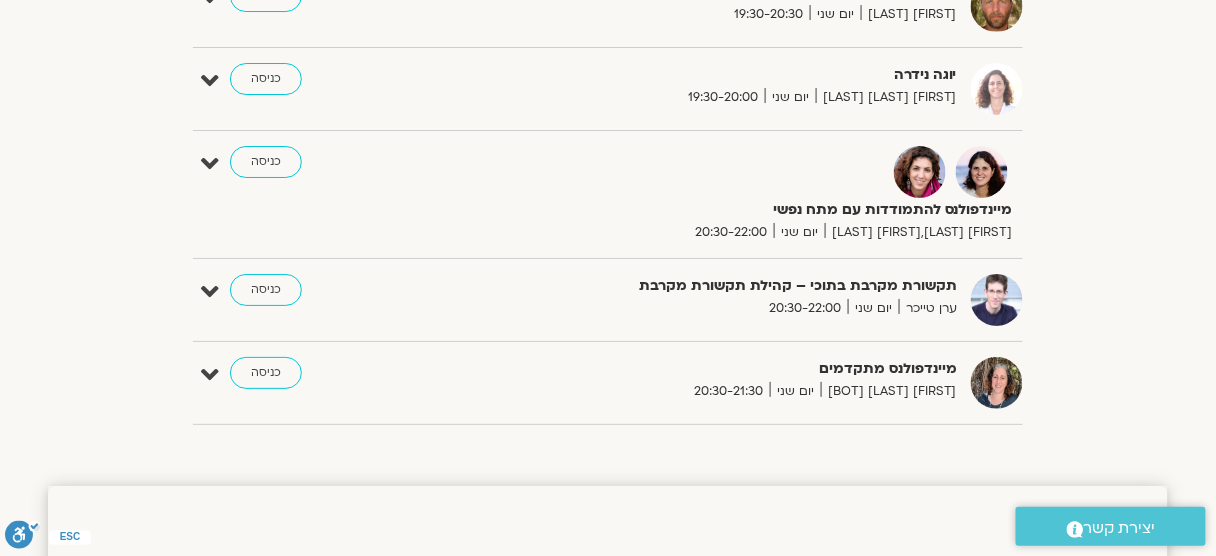 scroll, scrollTop: 0, scrollLeft: 0, axis: both 